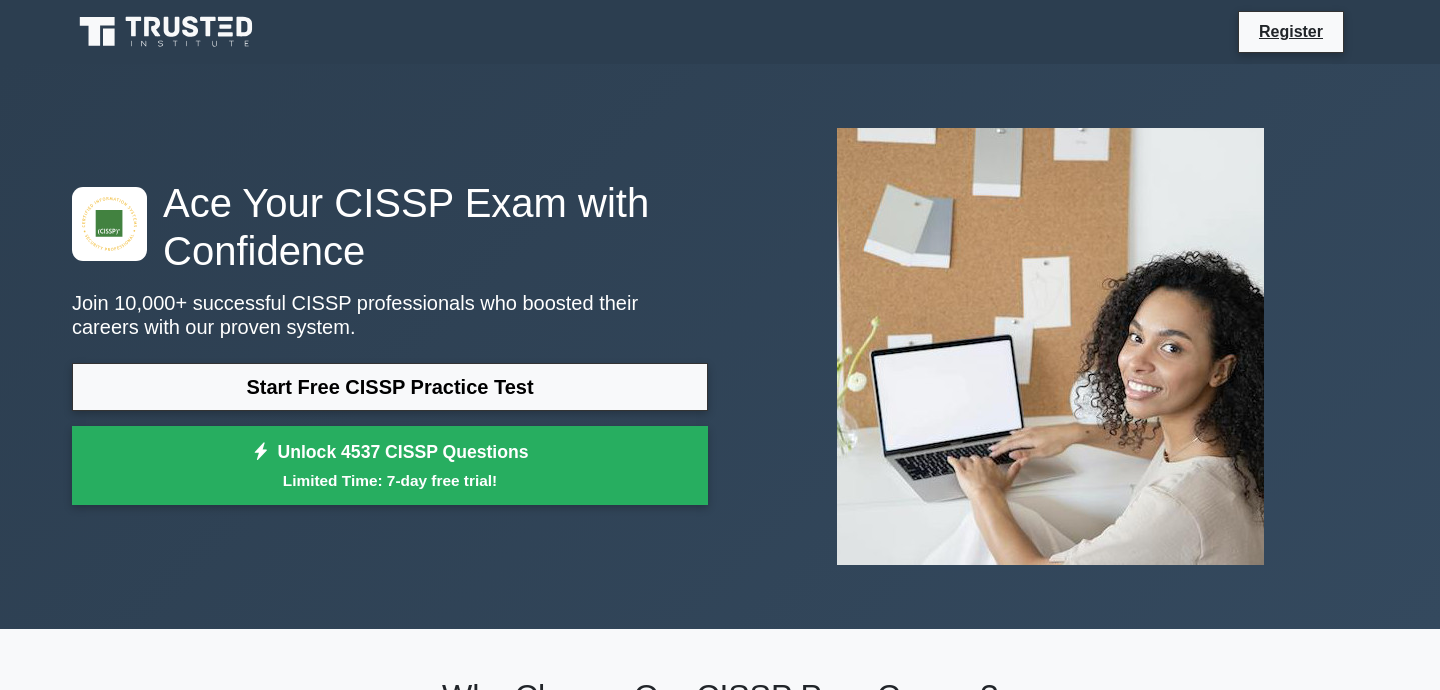 scroll, scrollTop: 0, scrollLeft: 0, axis: both 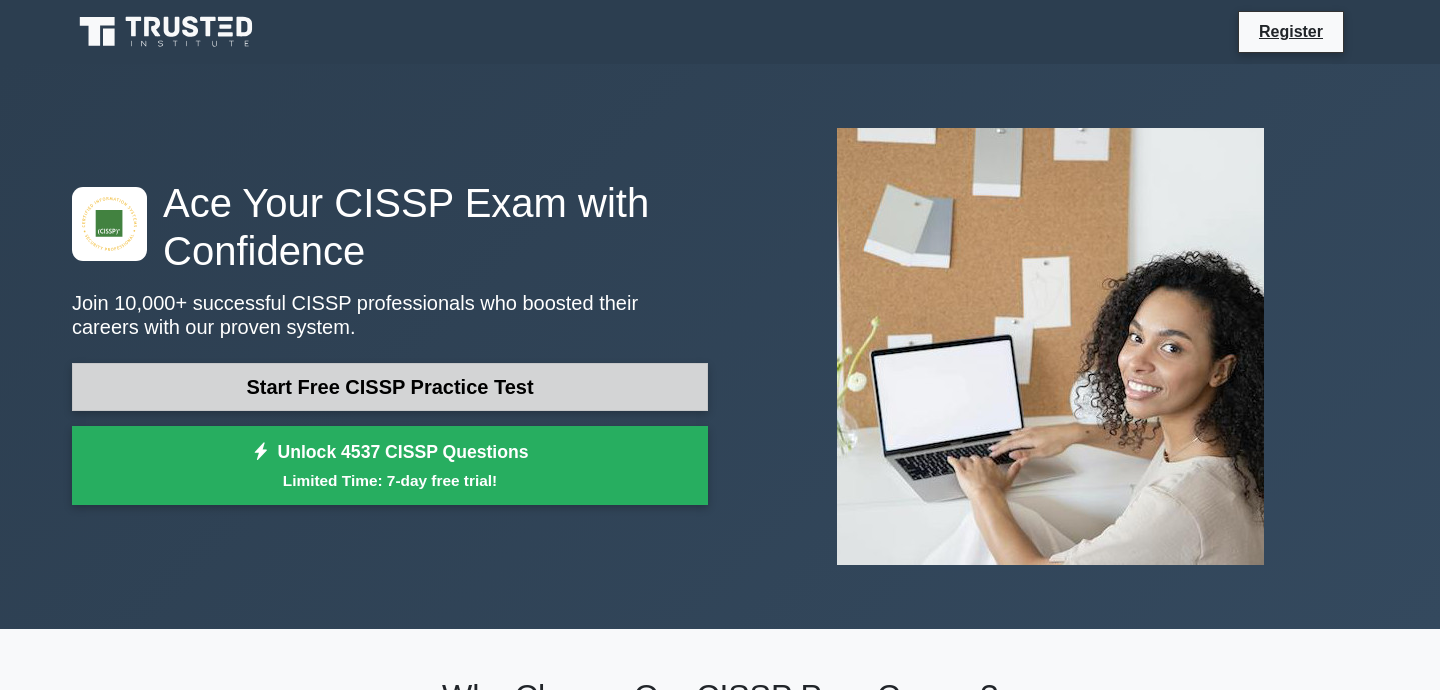 click on "Start Free CISSP Practice Test" at bounding box center (390, 387) 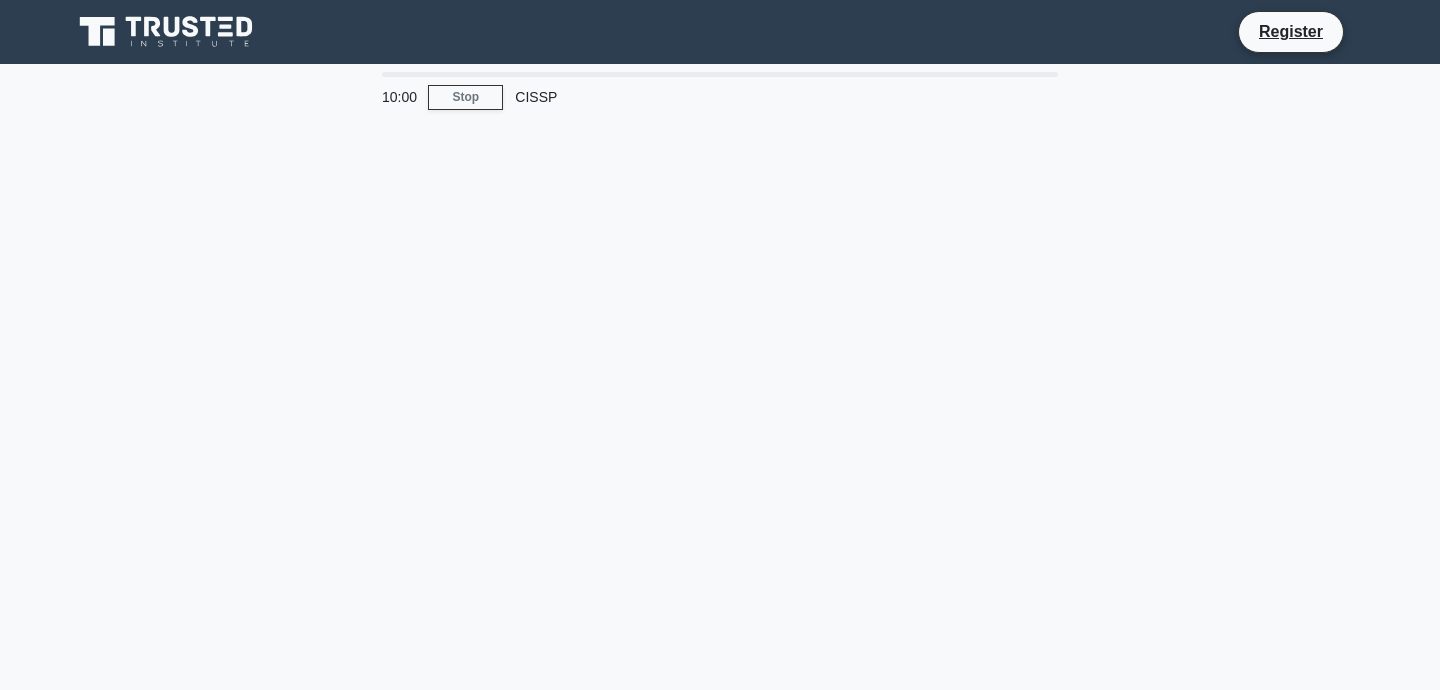 scroll, scrollTop: 0, scrollLeft: 0, axis: both 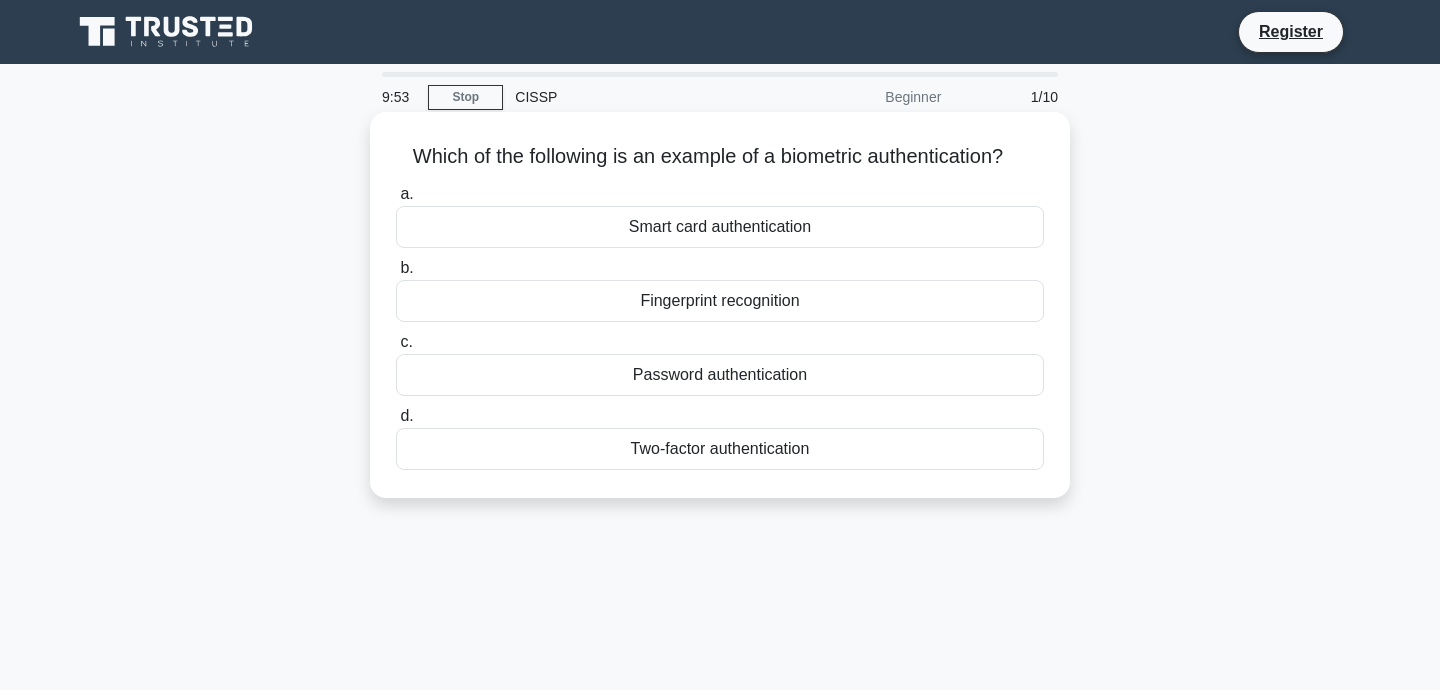 click on "Fingerprint recognition" at bounding box center (720, 301) 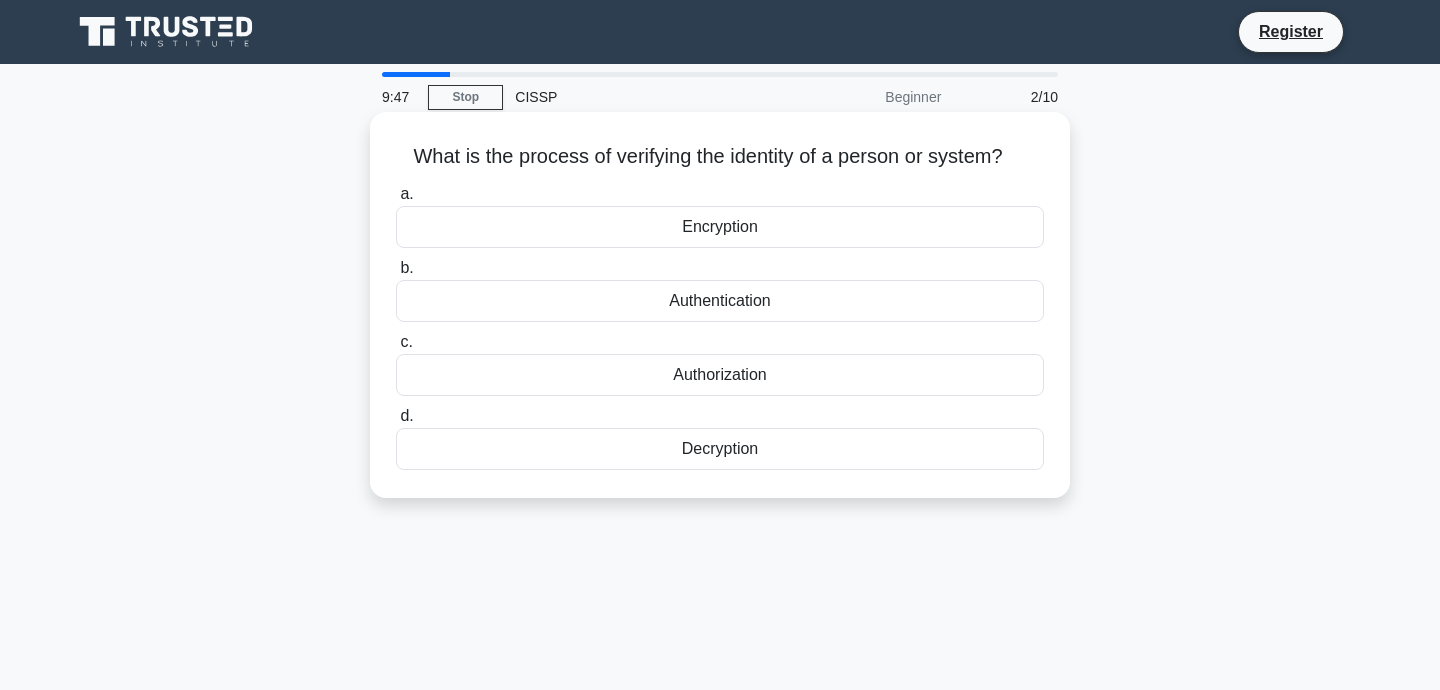 click on "Encryption" at bounding box center (720, 227) 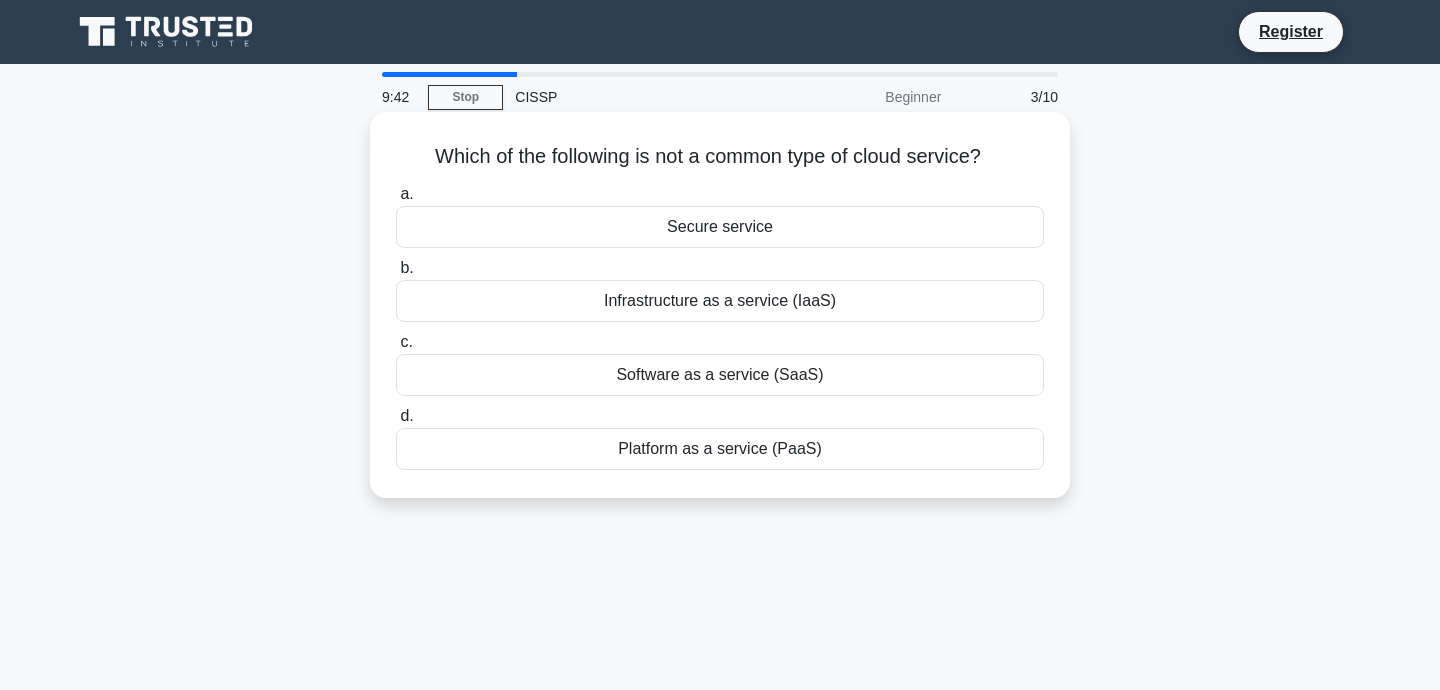 click on "Secure service" at bounding box center [720, 227] 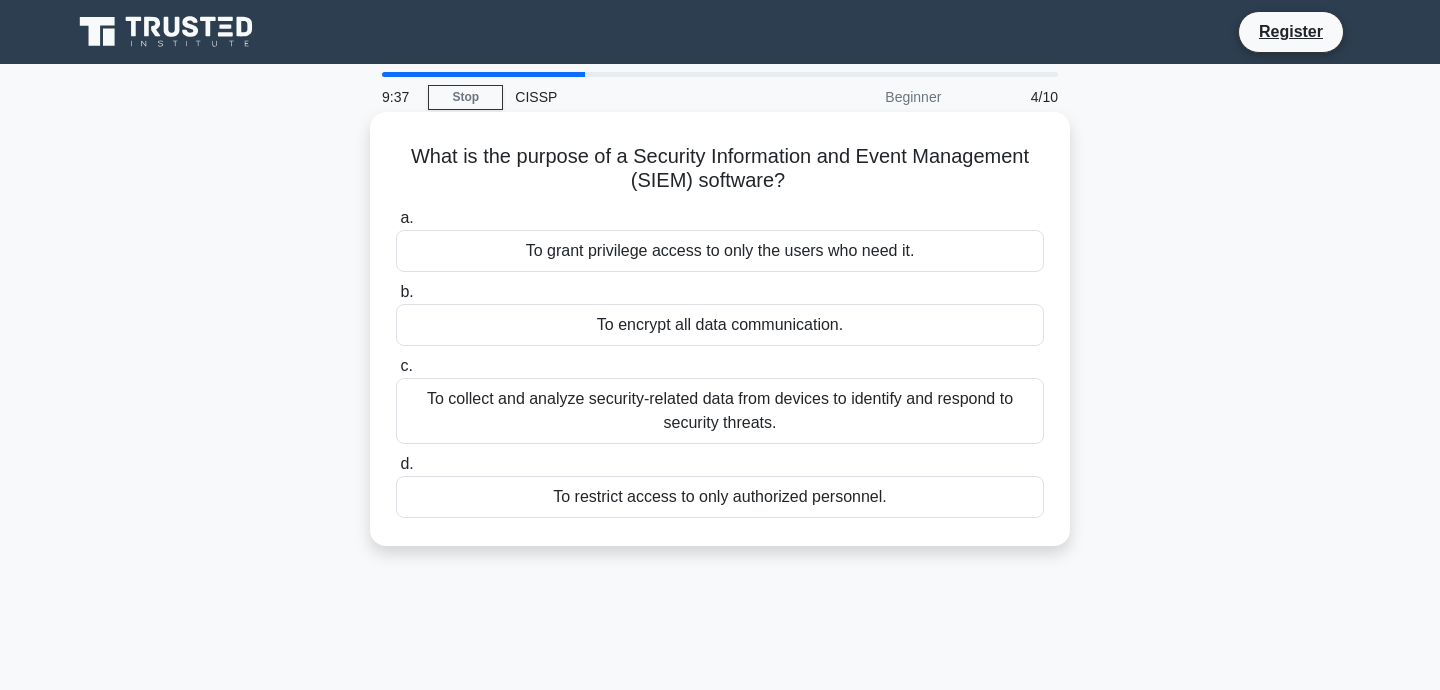 click on "To encrypt all data communication." at bounding box center (720, 325) 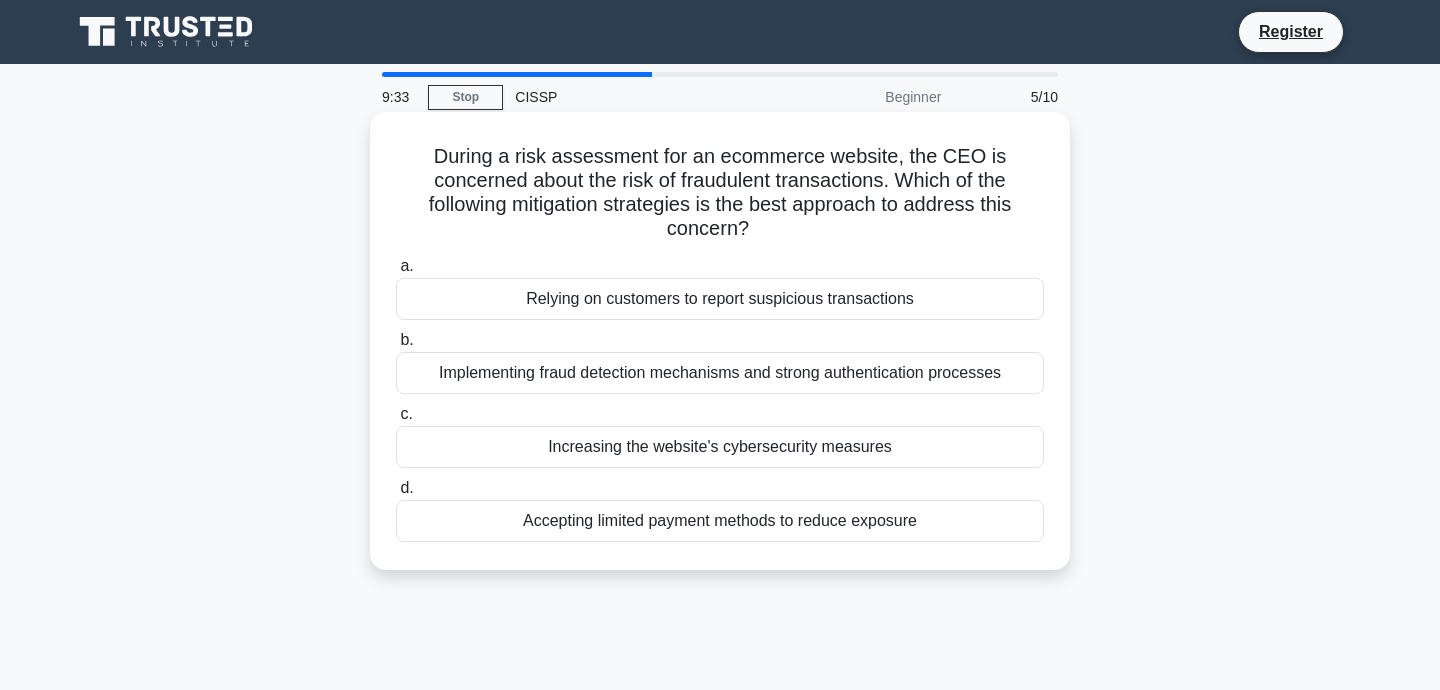 click on "Increasing the website's cybersecurity measures" at bounding box center [720, 447] 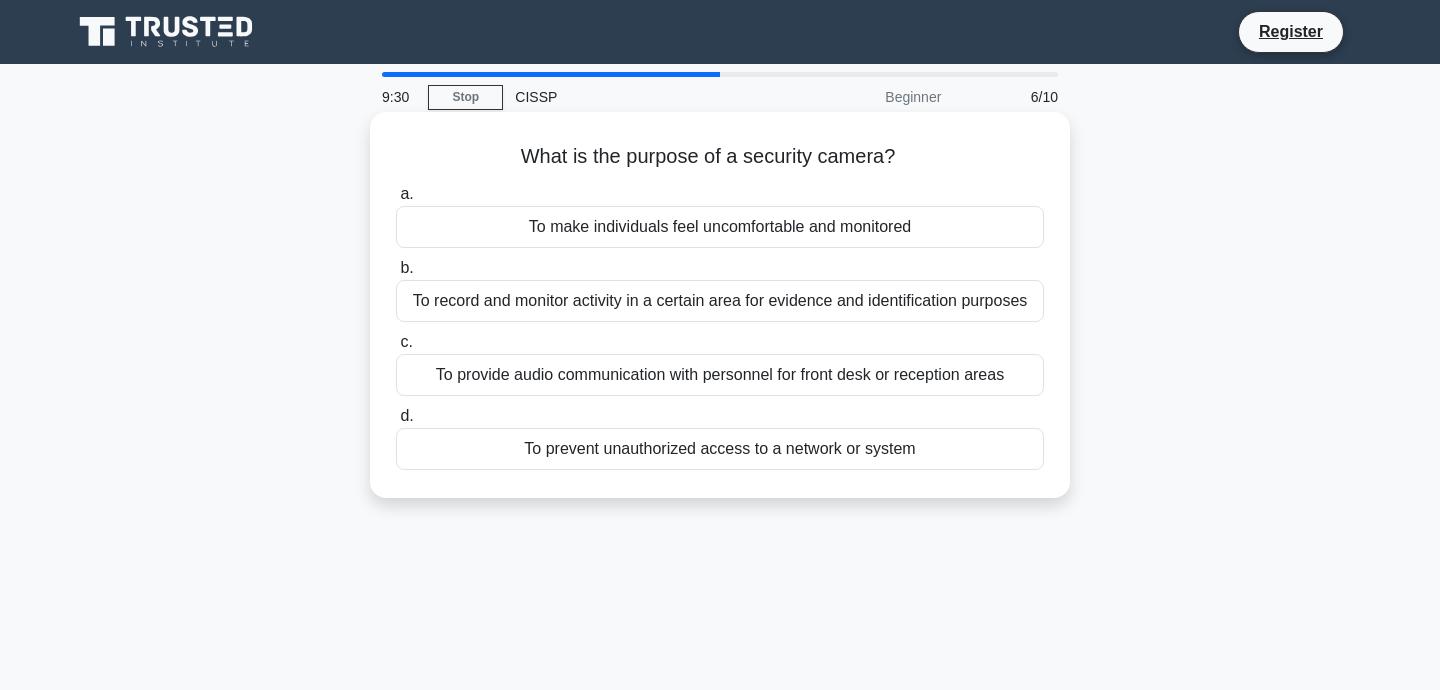 click on "To record and monitor activity in a certain area for evidence and identification purposes" at bounding box center [720, 301] 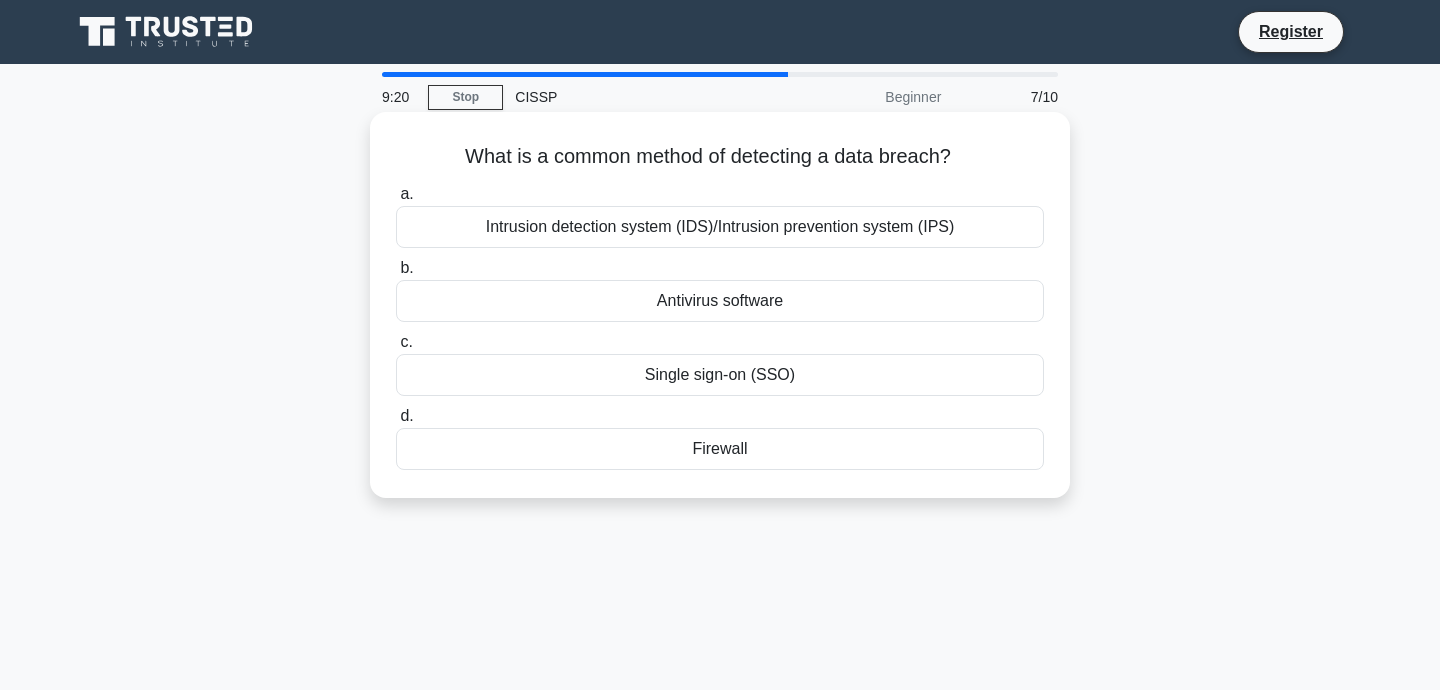 click on "Intrusion detection system (IDS)/Intrusion prevention system (IPS)" at bounding box center [720, 227] 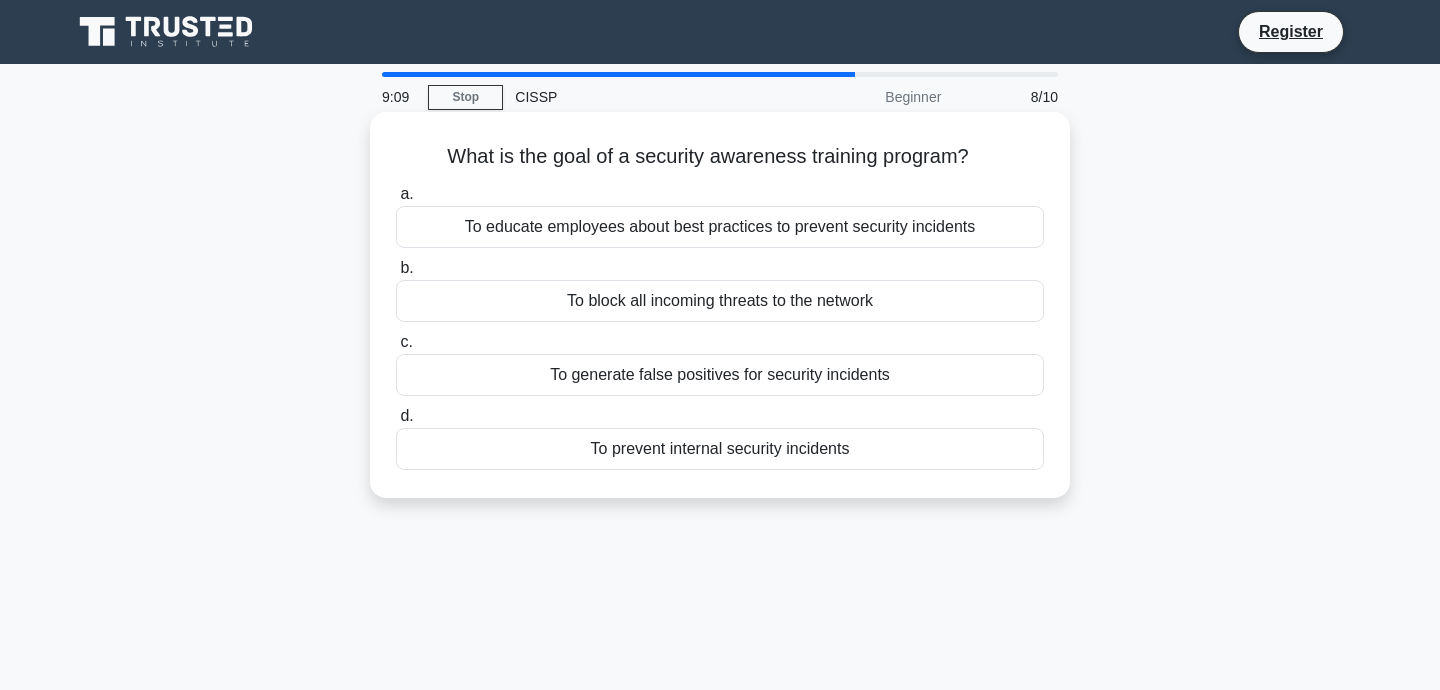 click on "To educate employees about best practices to prevent security incidents" at bounding box center (720, 227) 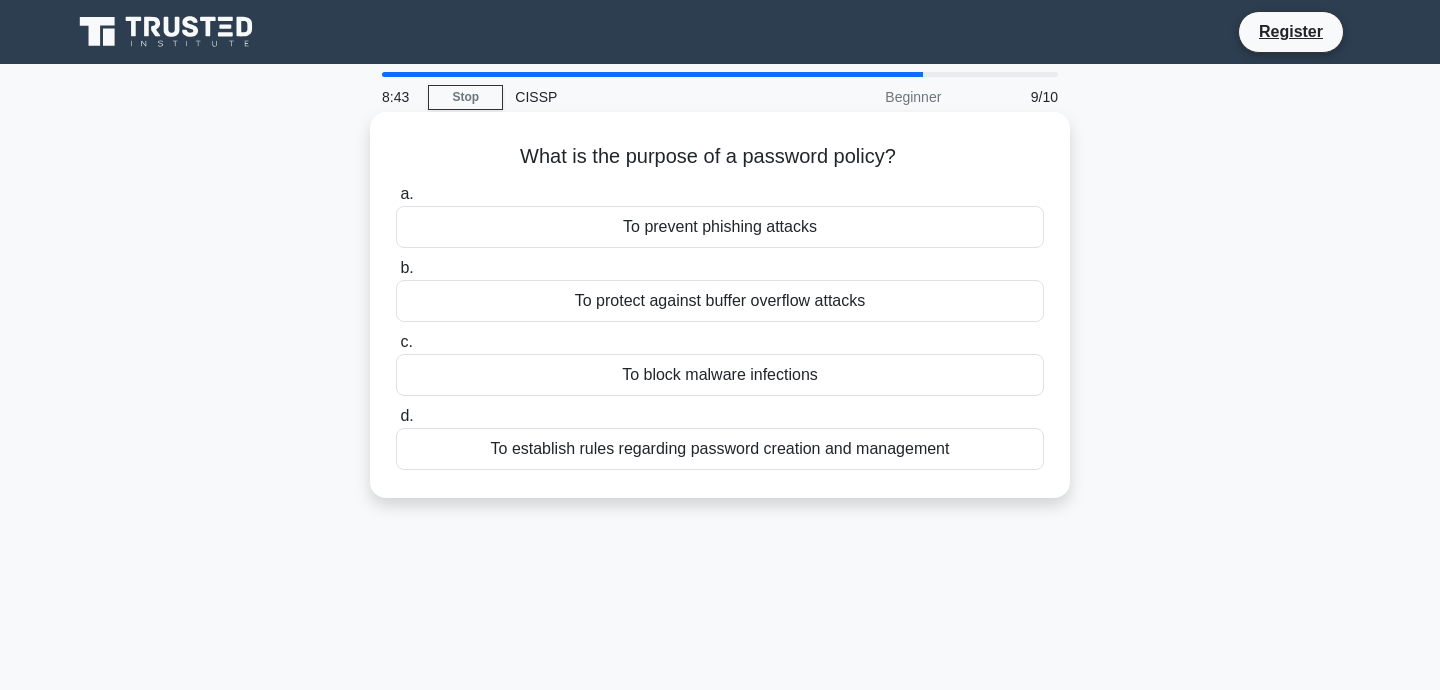 click on "To prevent phishing attacks" at bounding box center [720, 227] 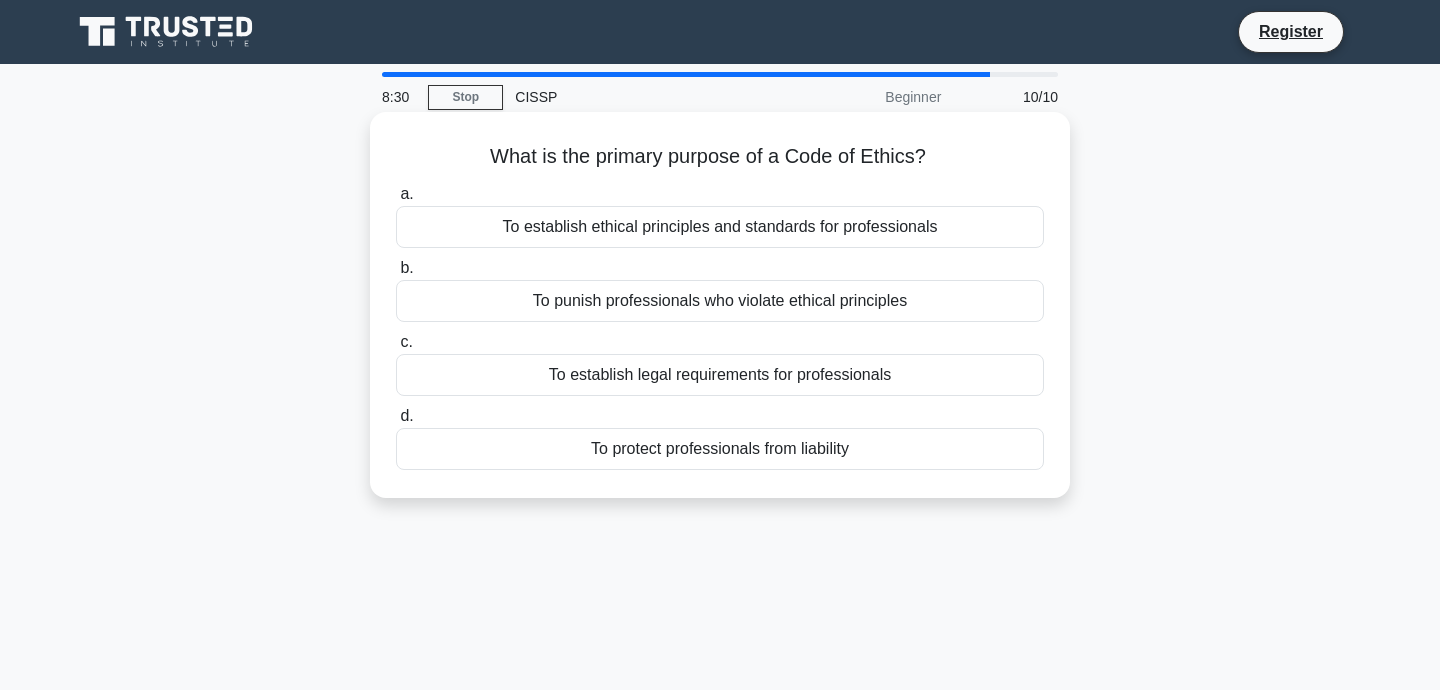 click on "To establish ethical principles and standards for professionals" at bounding box center (720, 227) 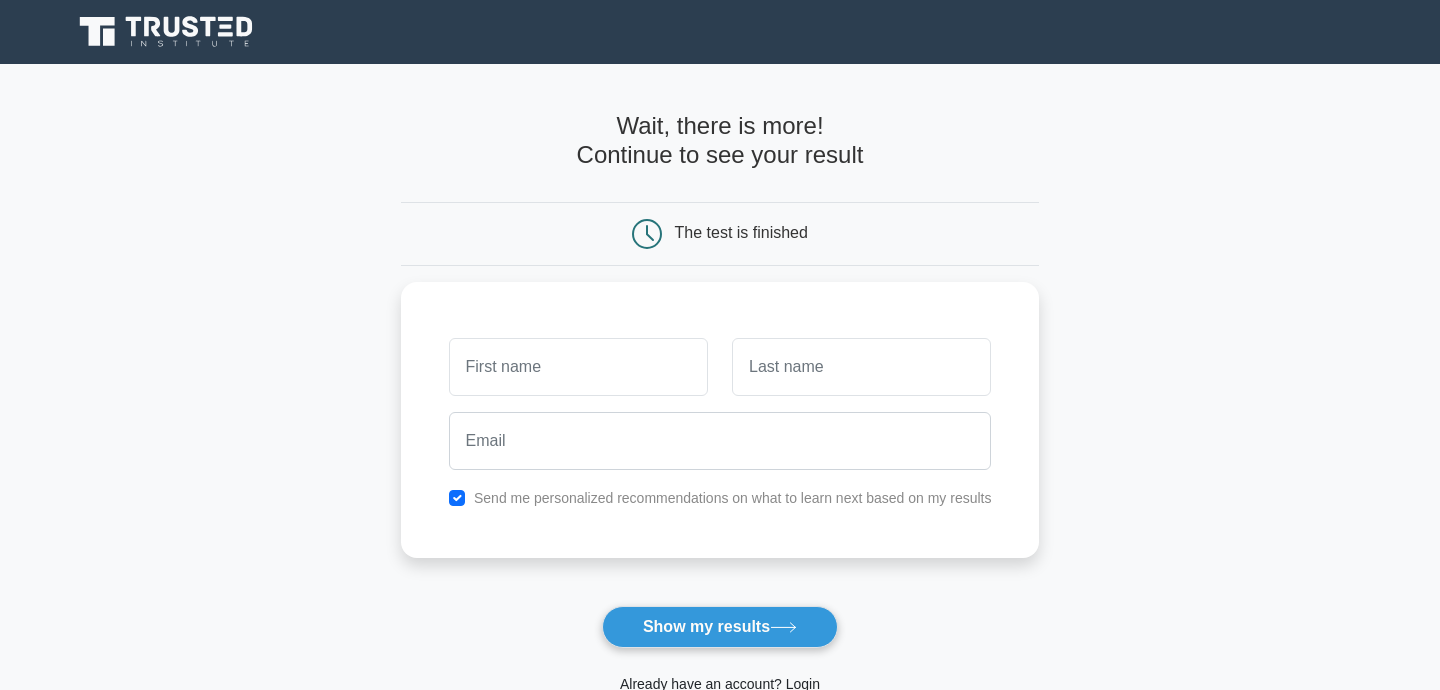 scroll, scrollTop: 0, scrollLeft: 0, axis: both 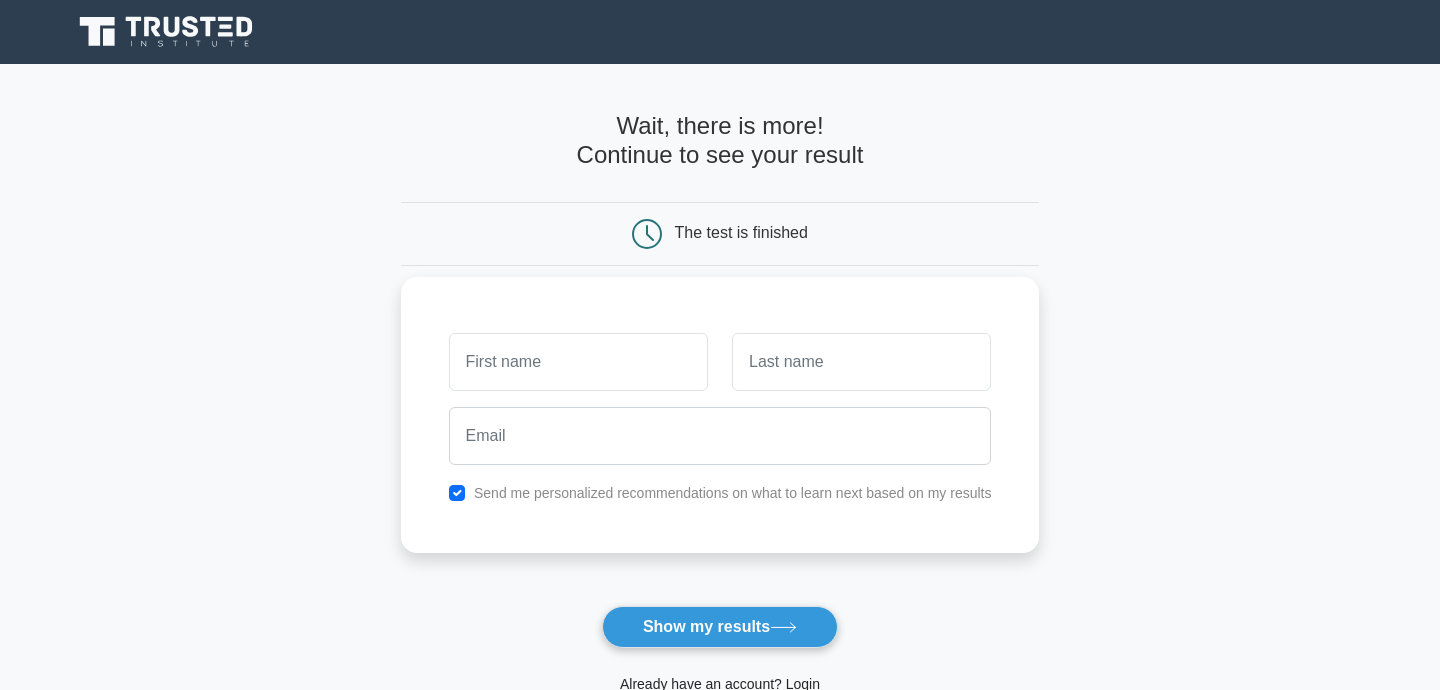 click at bounding box center (578, 362) 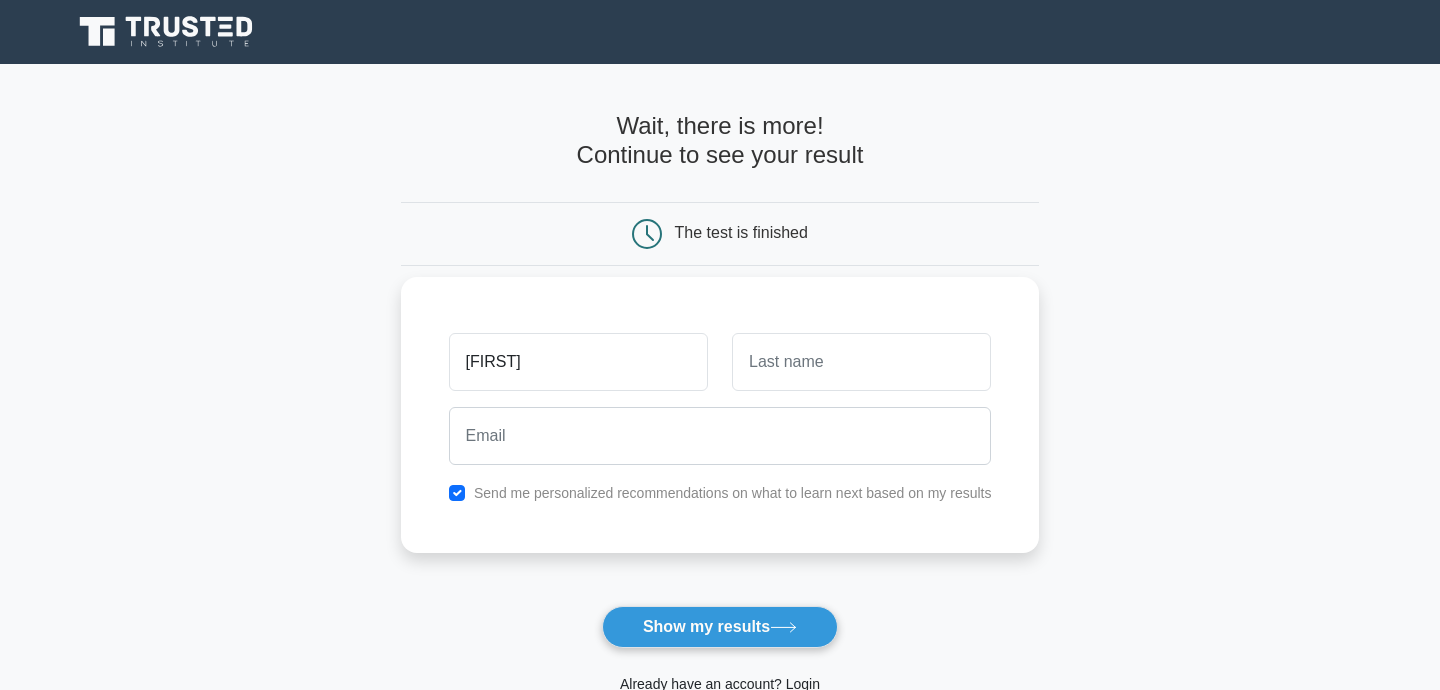 type on "joe" 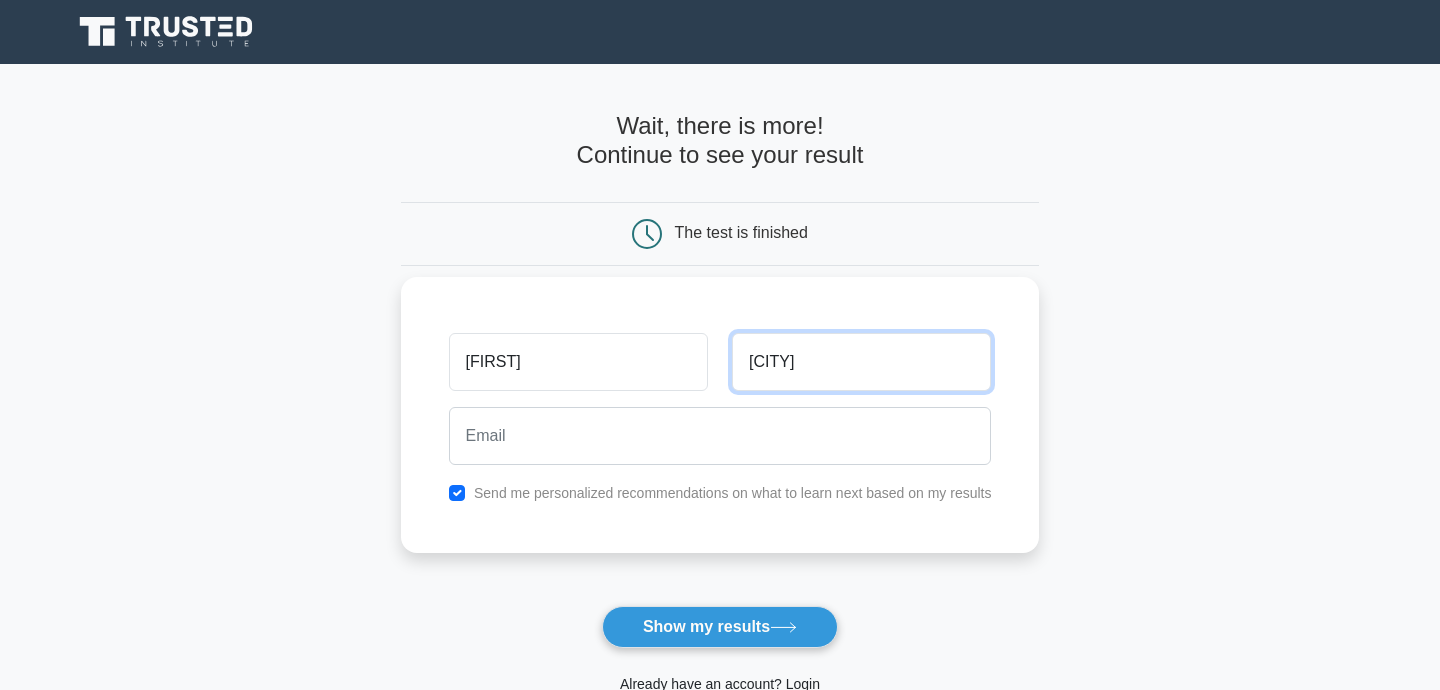 type on "njuki" 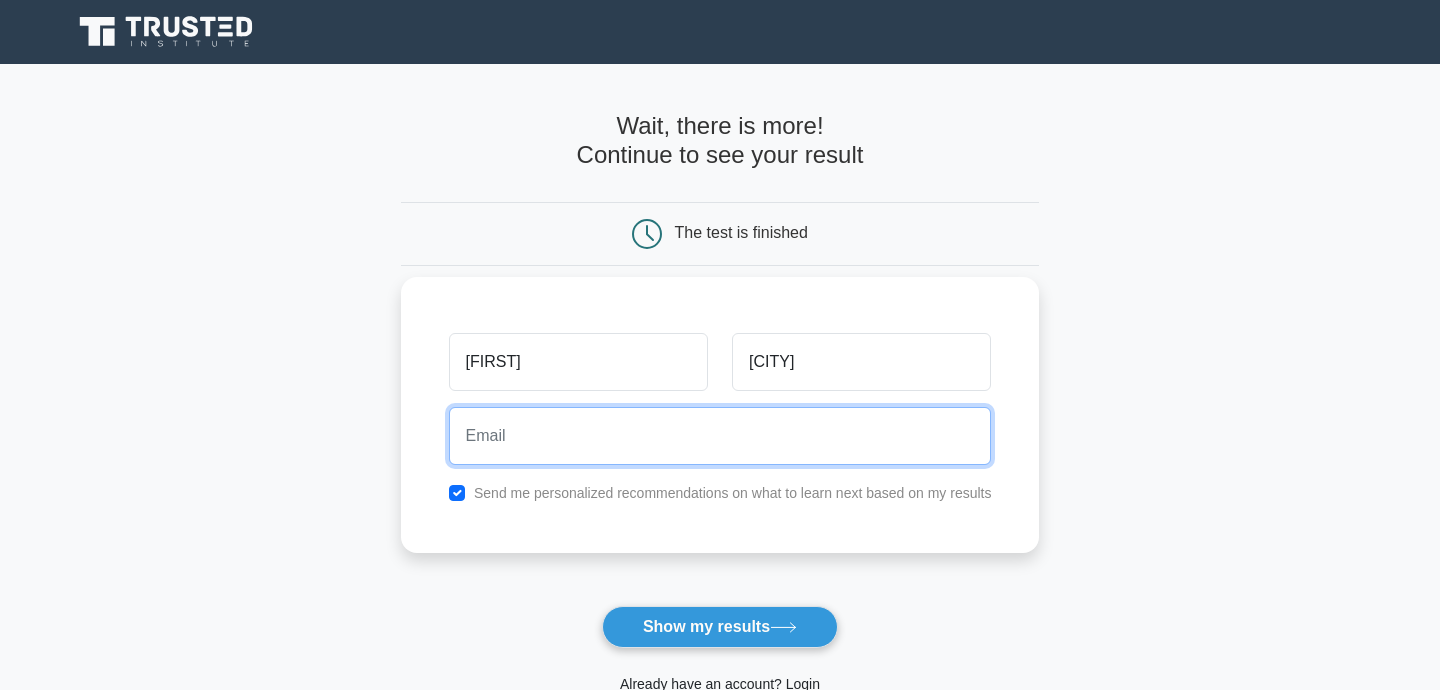 click at bounding box center [720, 436] 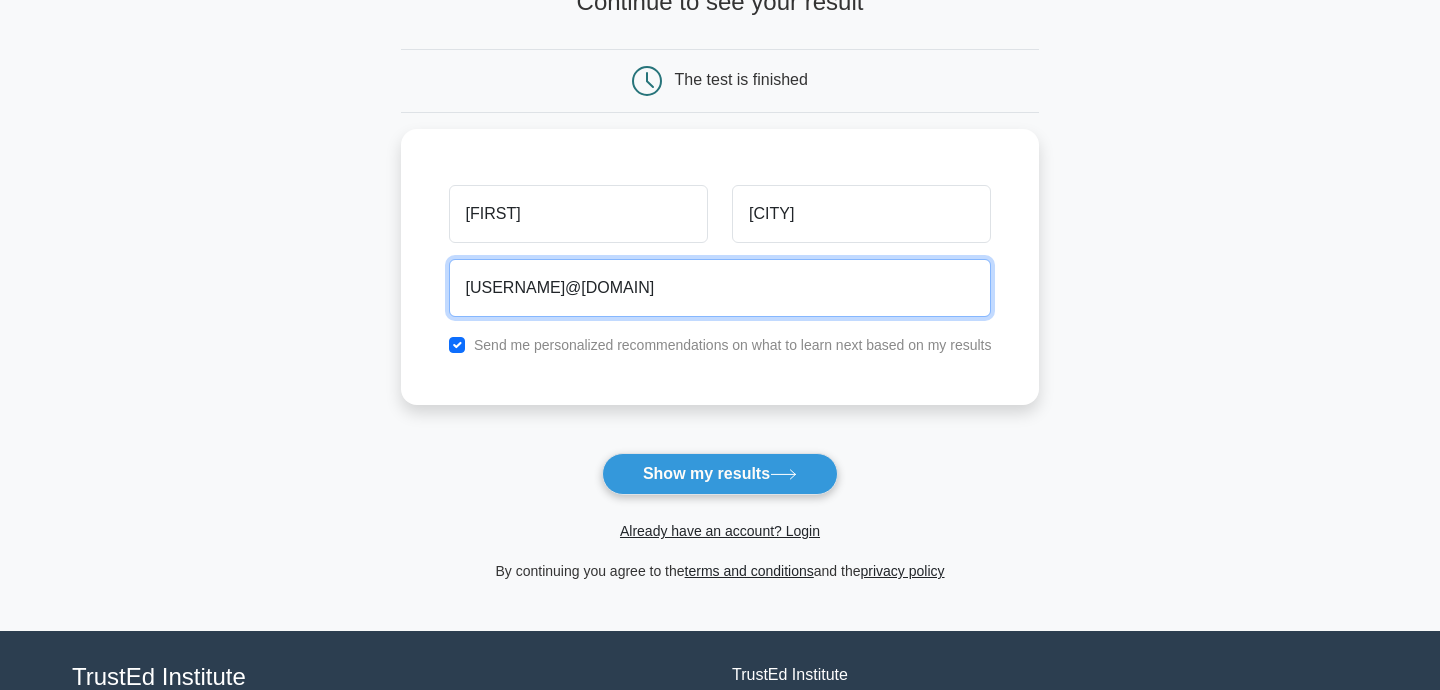 scroll, scrollTop: 158, scrollLeft: 0, axis: vertical 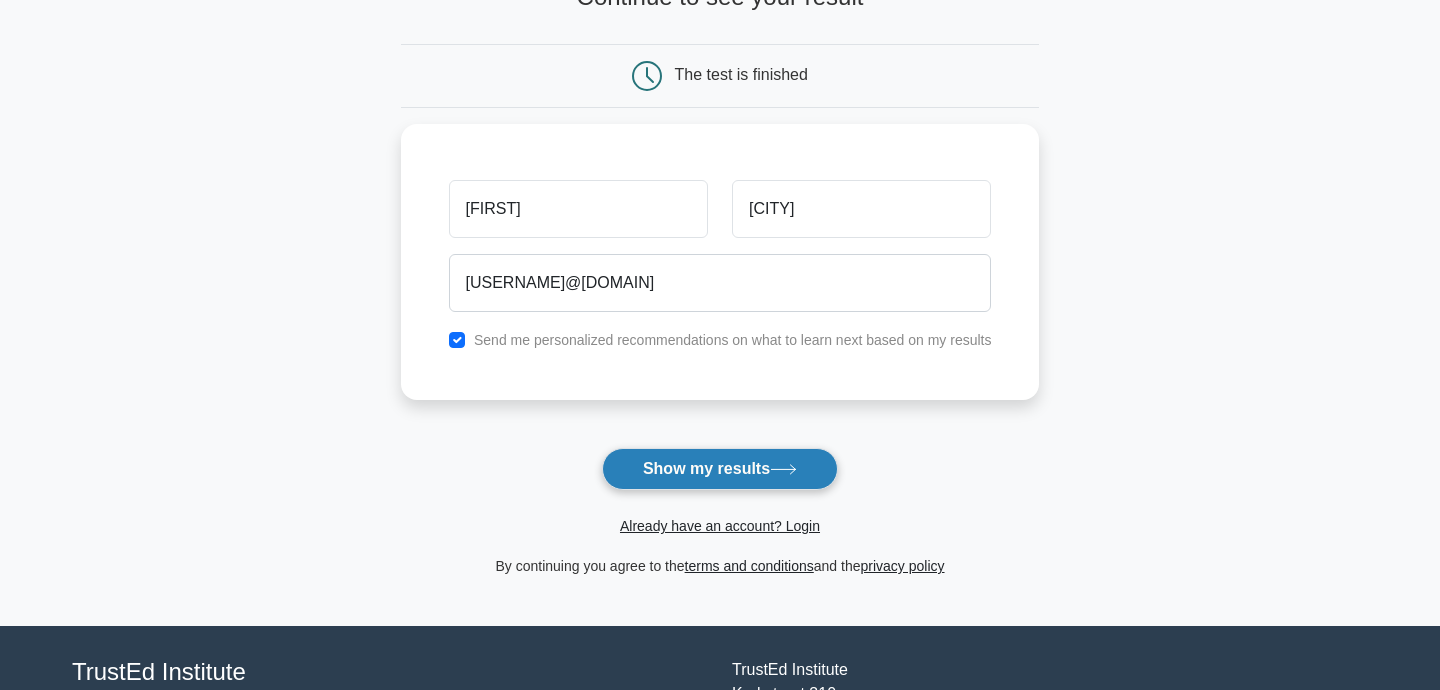 click on "Show my results" at bounding box center [720, 469] 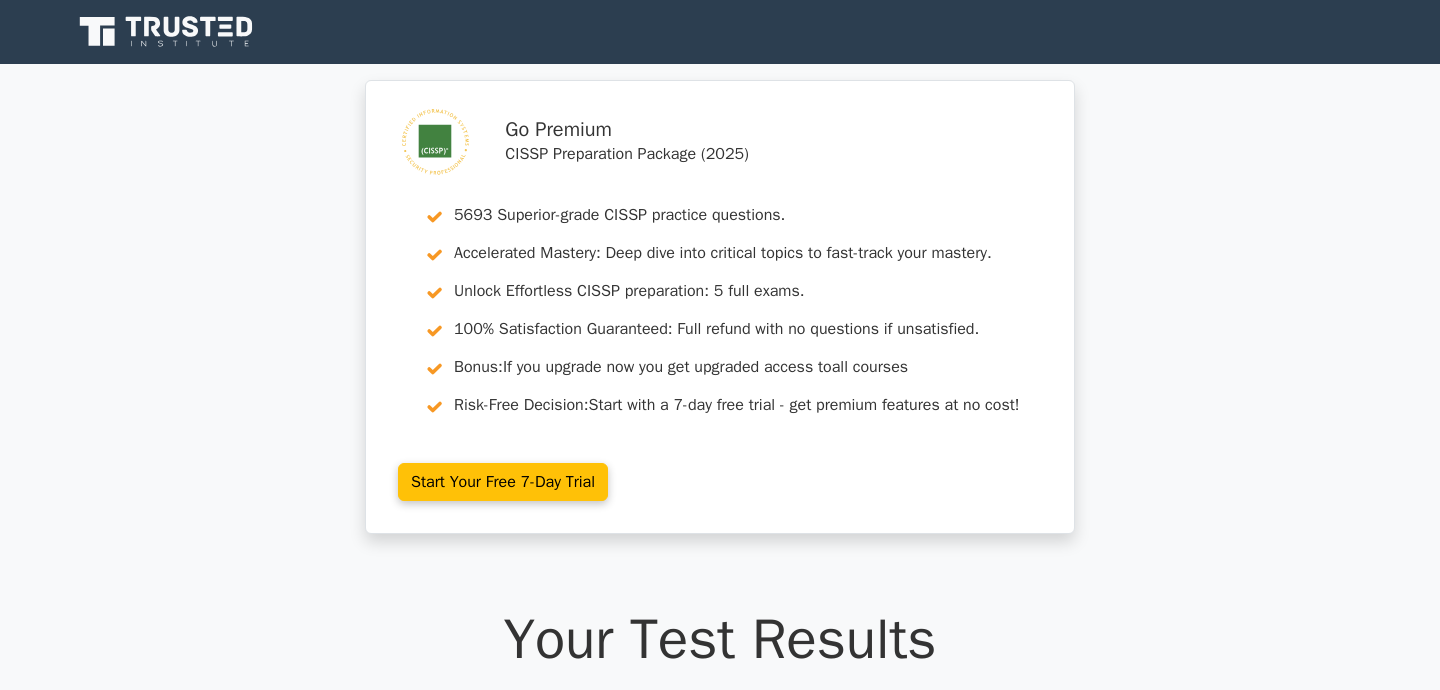 scroll, scrollTop: 0, scrollLeft: 0, axis: both 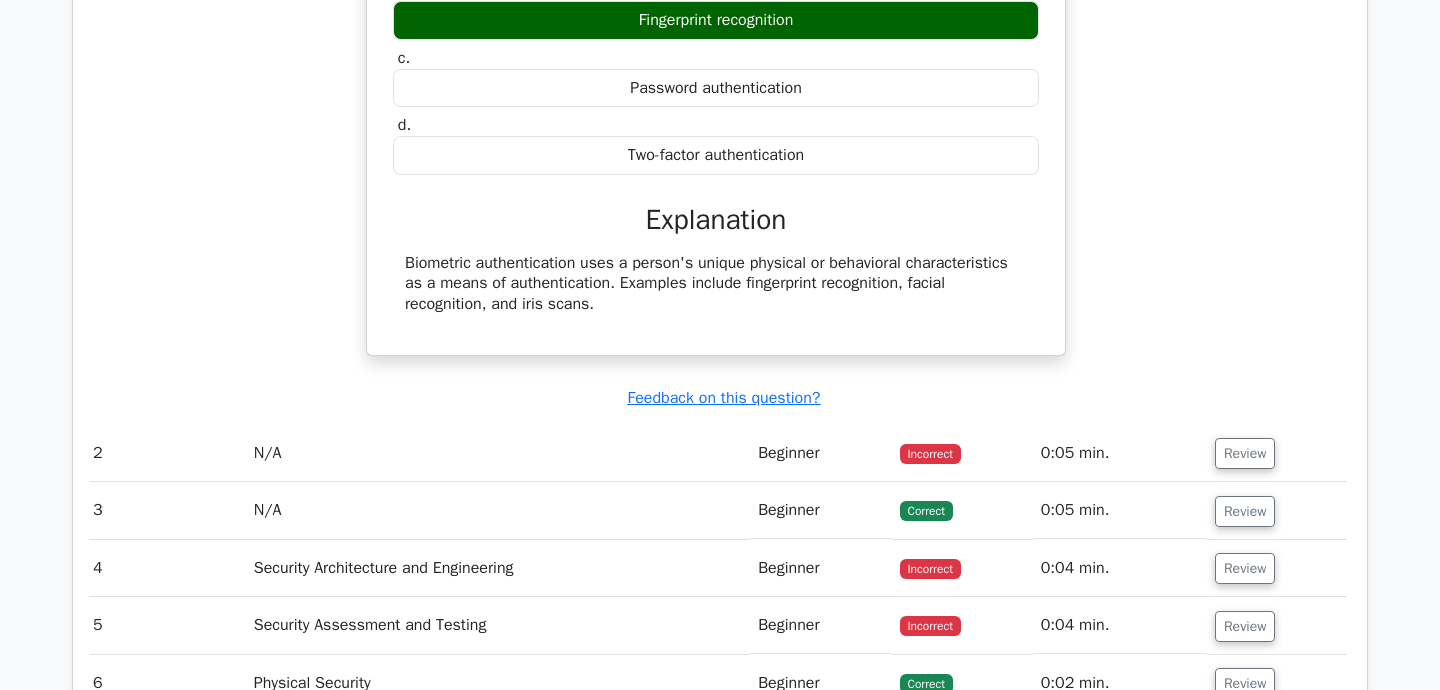 click on "Correct" at bounding box center [926, 511] 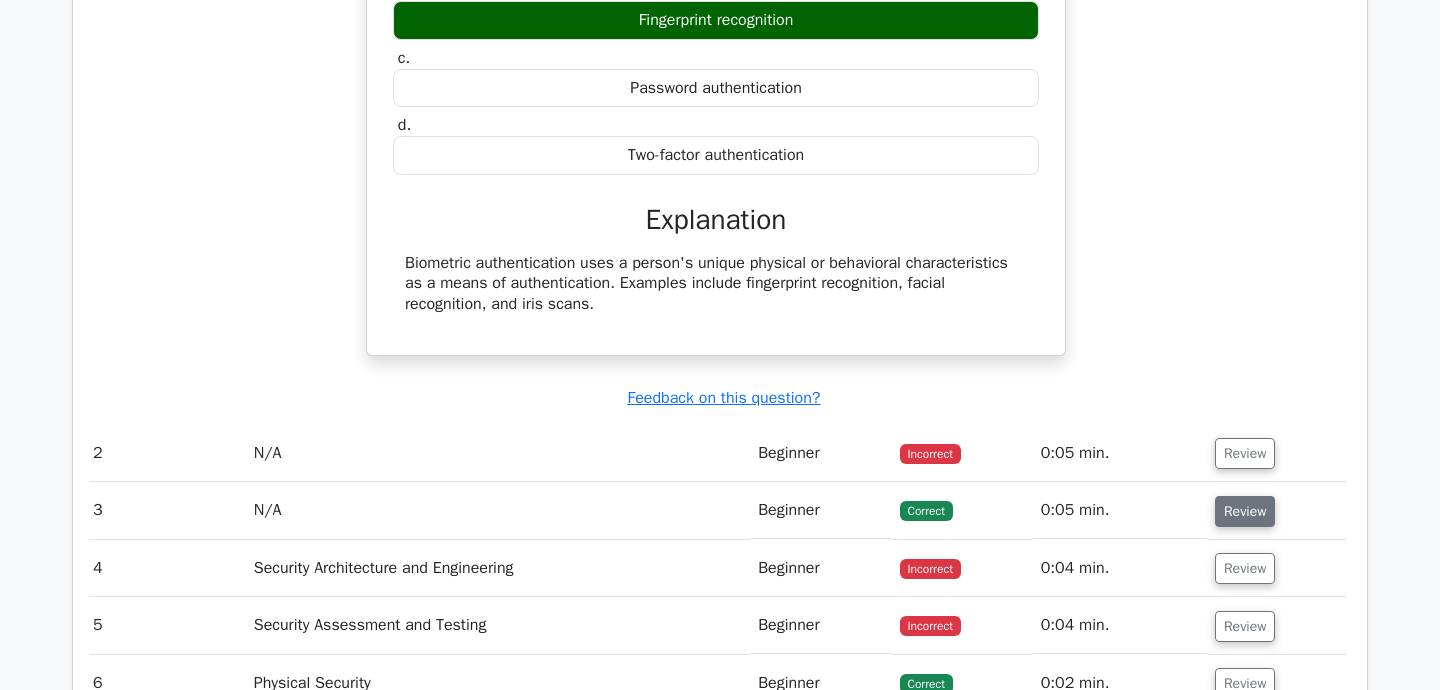 click on "Review" at bounding box center [1245, 511] 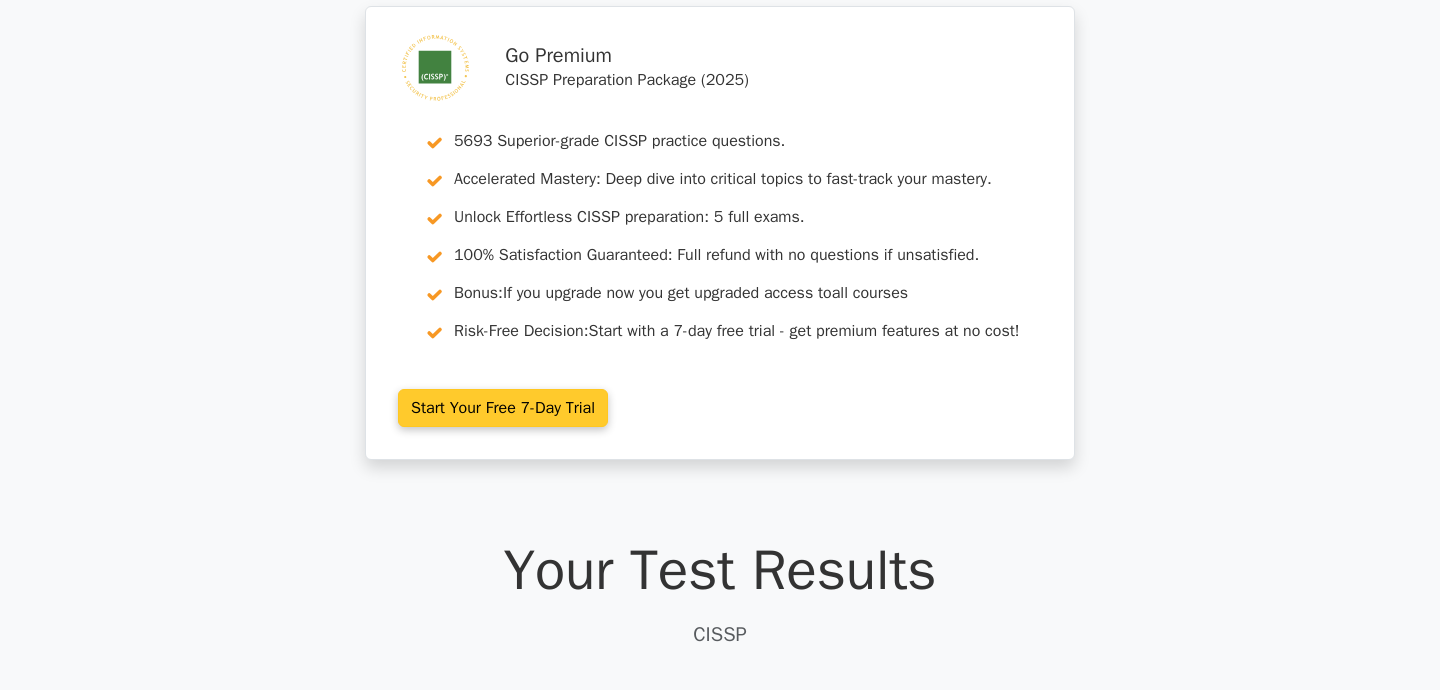 scroll, scrollTop: 0, scrollLeft: 0, axis: both 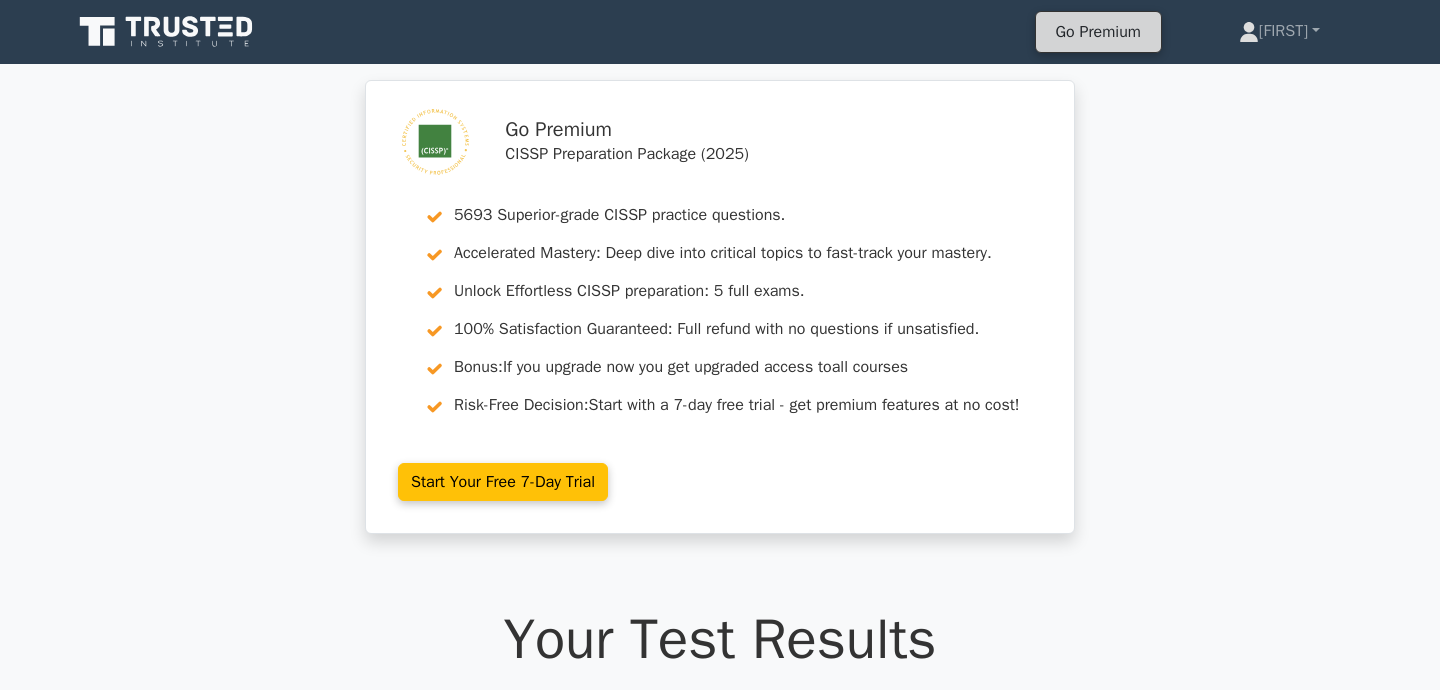 click on "Go Premium" at bounding box center [1098, 32] 